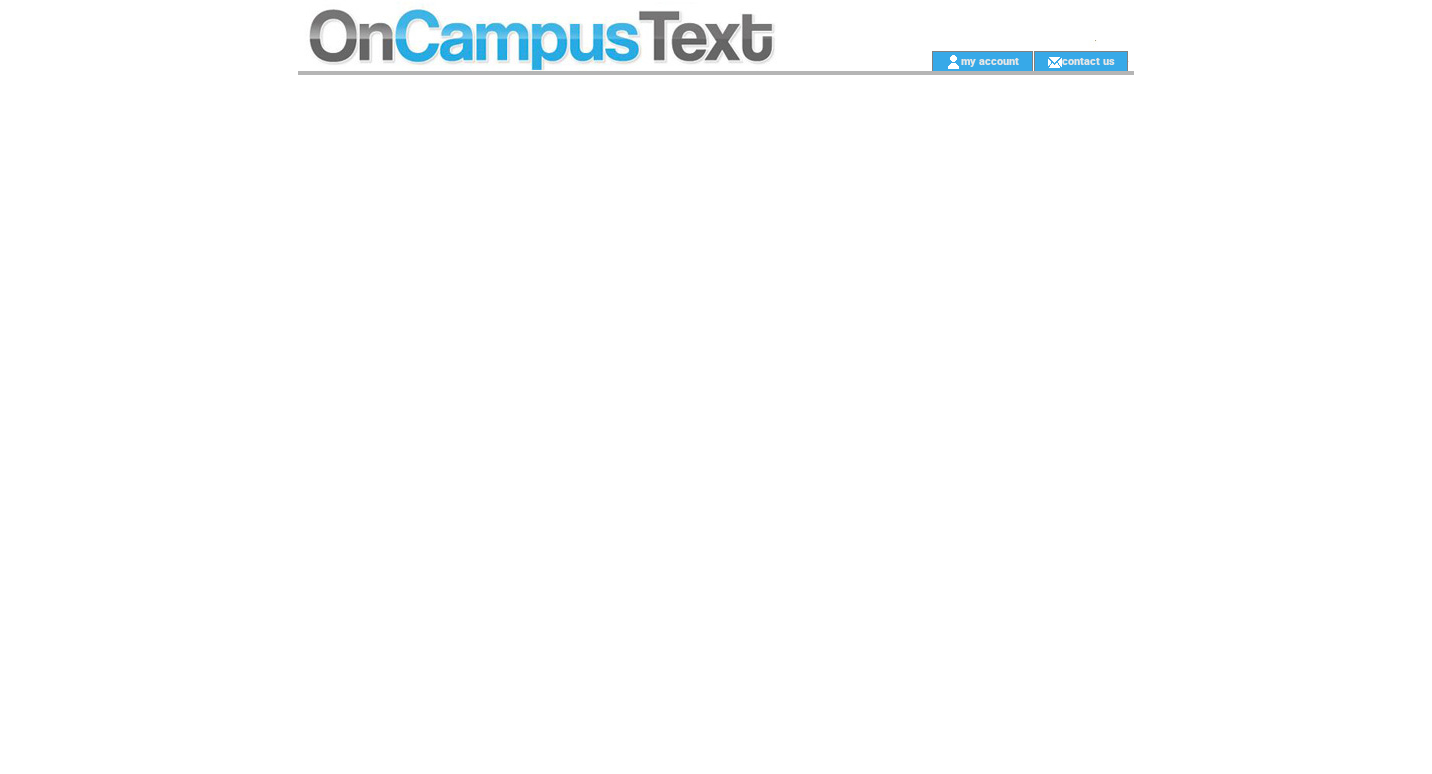 scroll, scrollTop: 0, scrollLeft: 0, axis: both 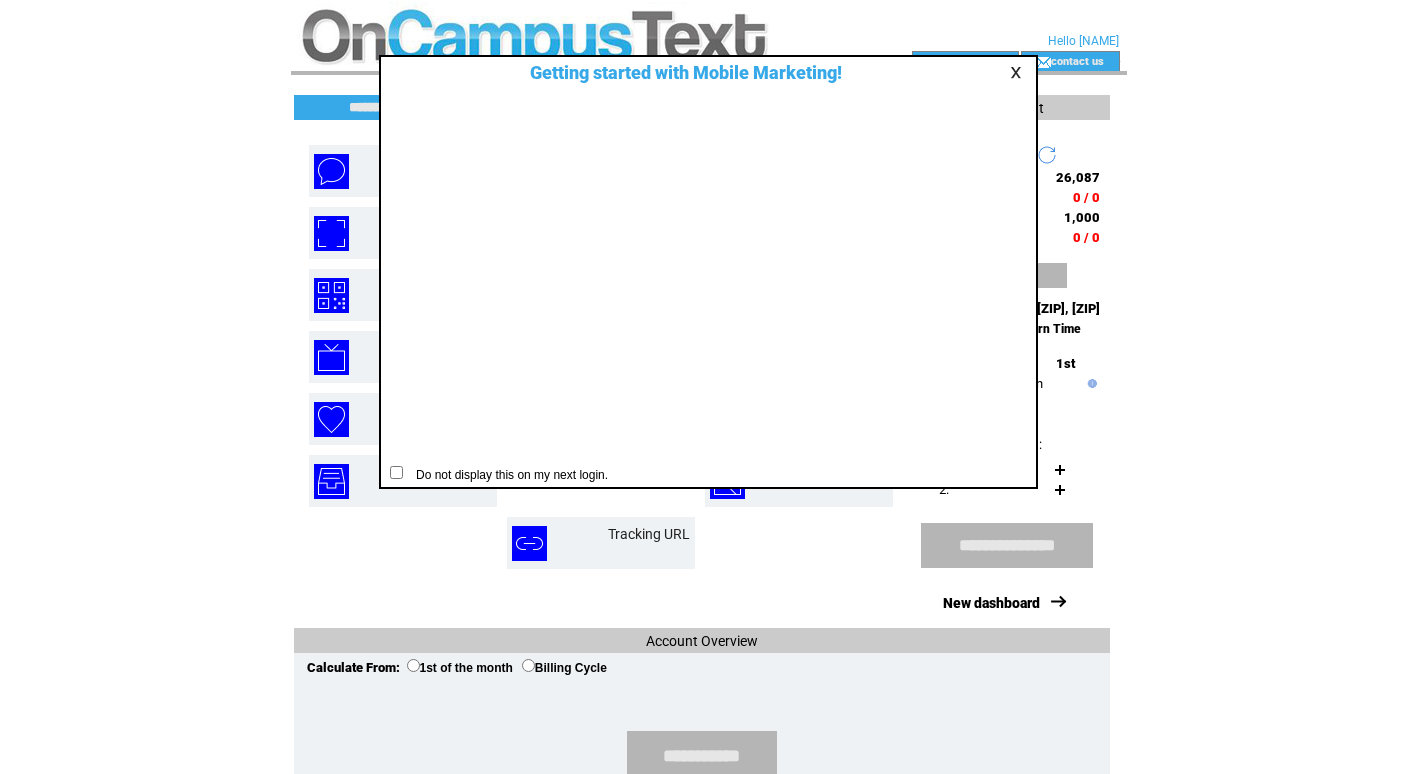 click at bounding box center [1019, 72] 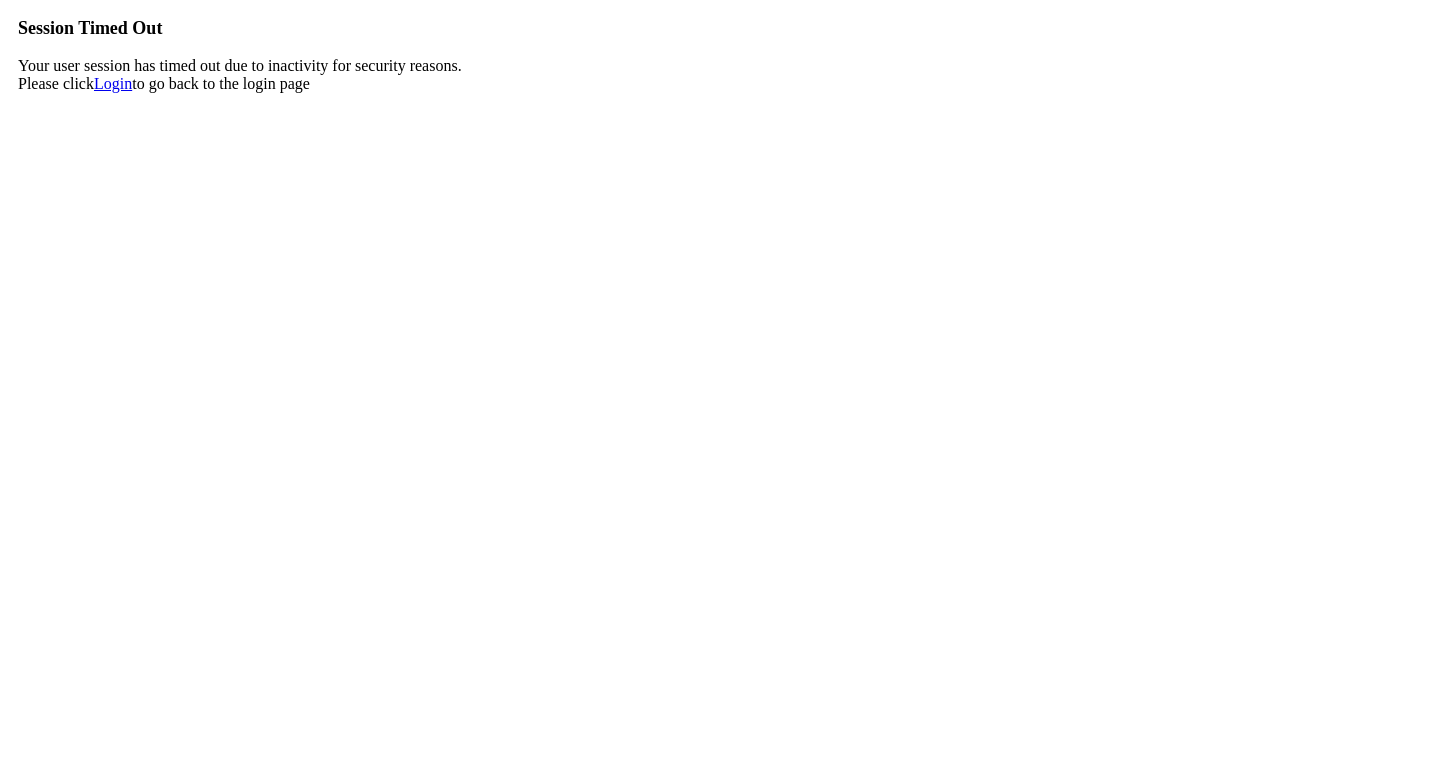 scroll, scrollTop: 0, scrollLeft: 0, axis: both 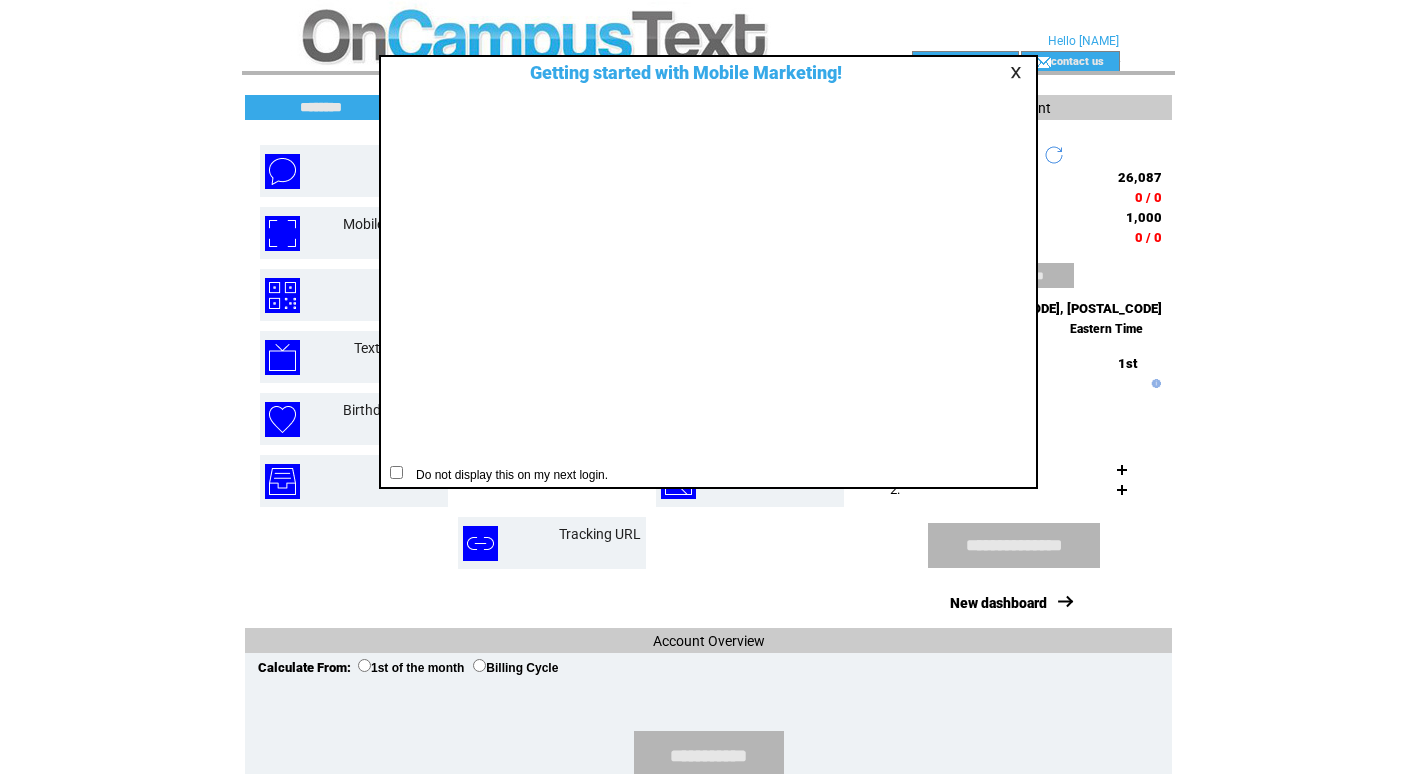 click at bounding box center (1019, 72) 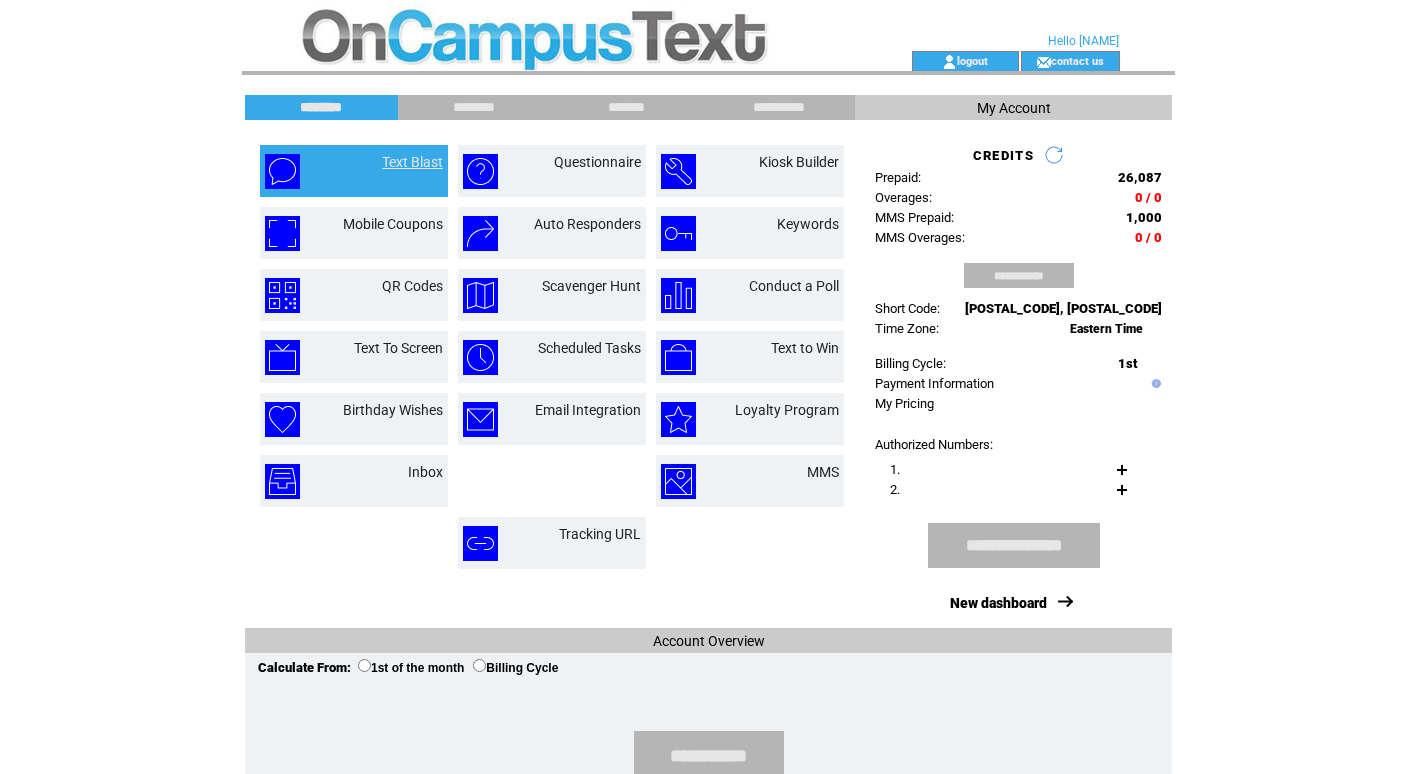 click on "Text Blast" at bounding box center [412, 162] 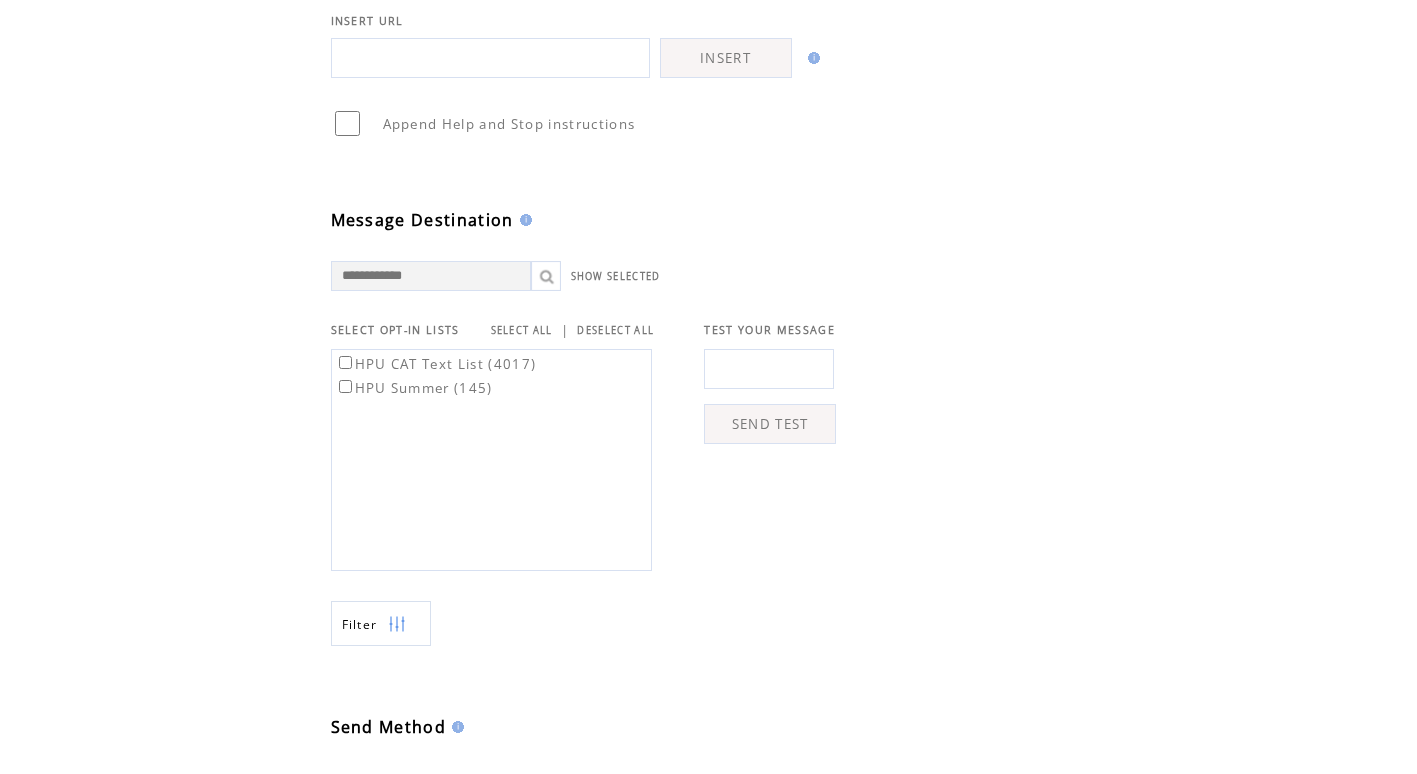 scroll, scrollTop: 400, scrollLeft: 0, axis: vertical 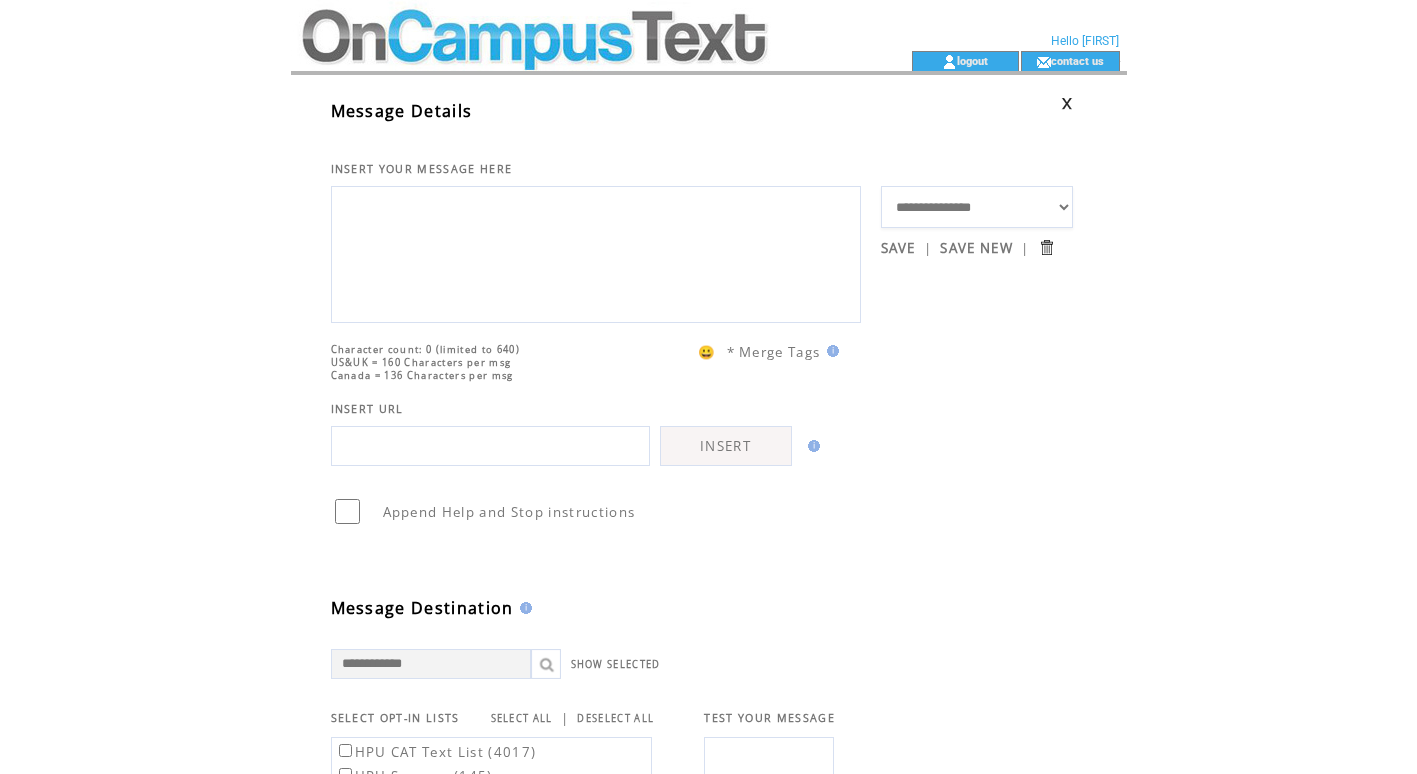 click at bounding box center [596, 252] 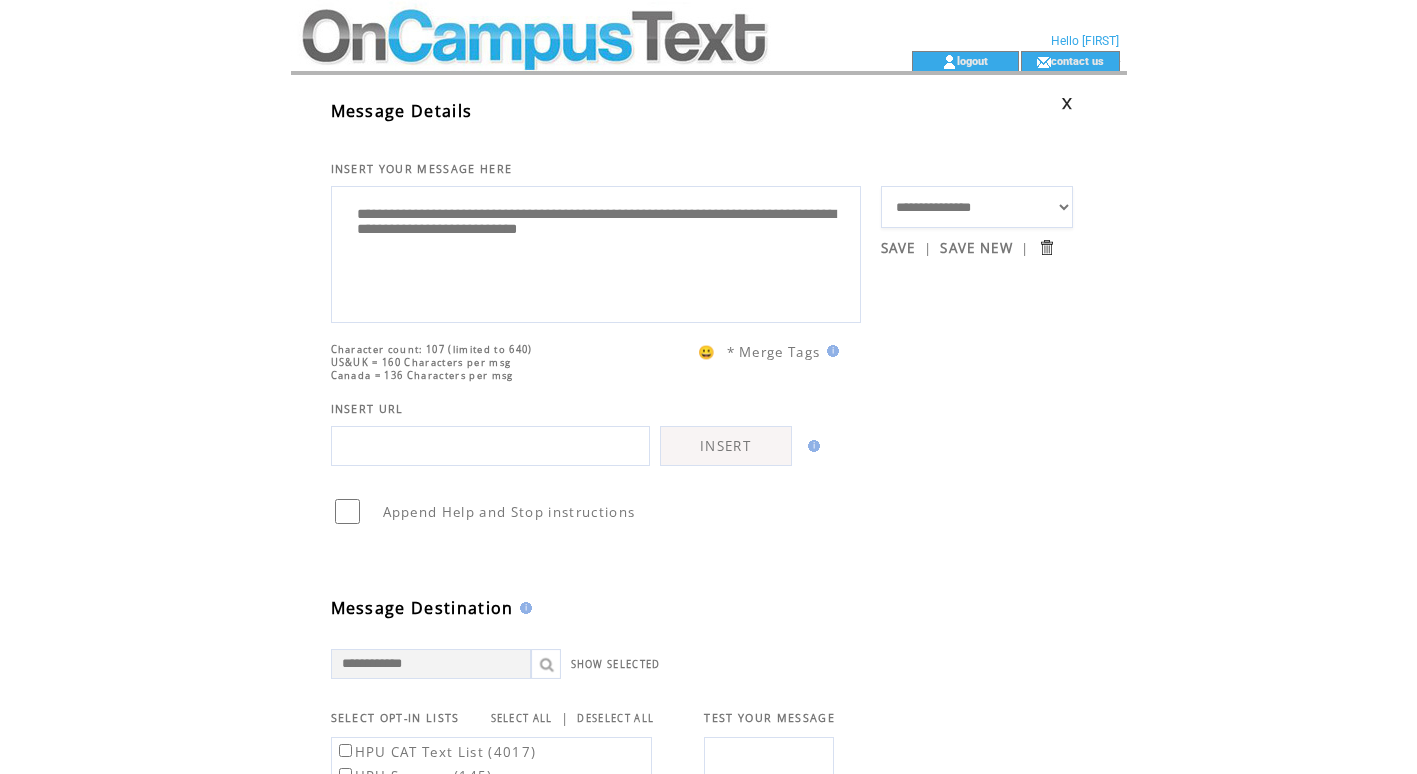 click on "**********" at bounding box center [596, 252] 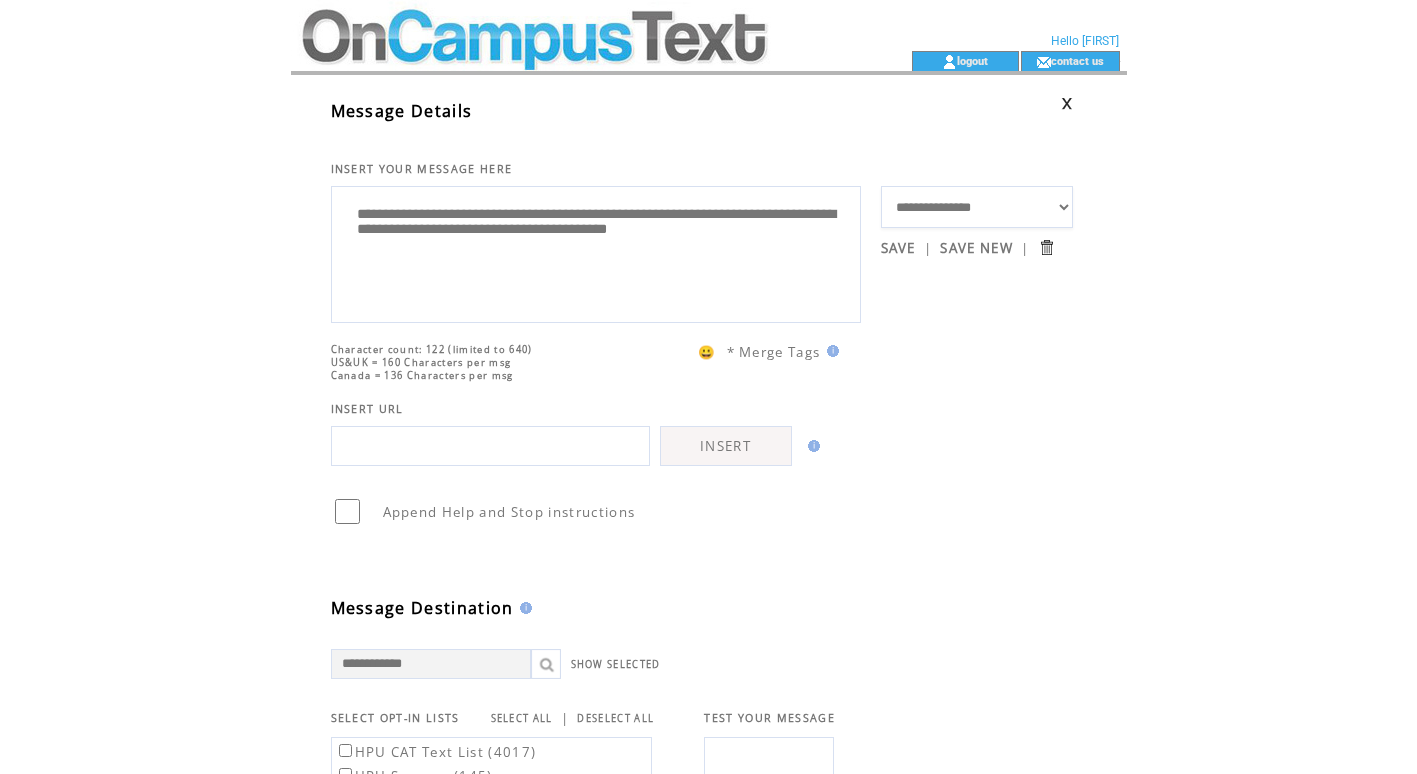 click on "**********" at bounding box center [596, 252] 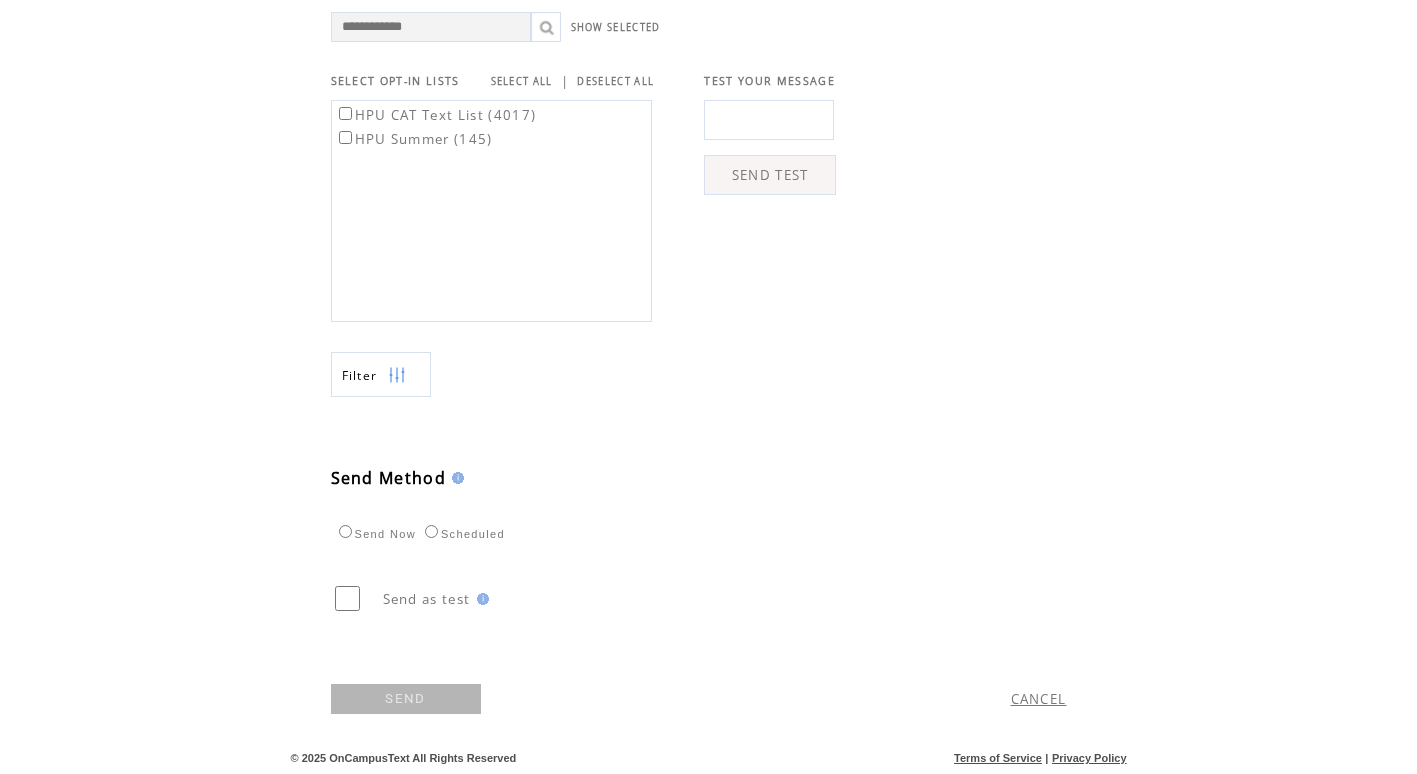 scroll, scrollTop: 667, scrollLeft: 0, axis: vertical 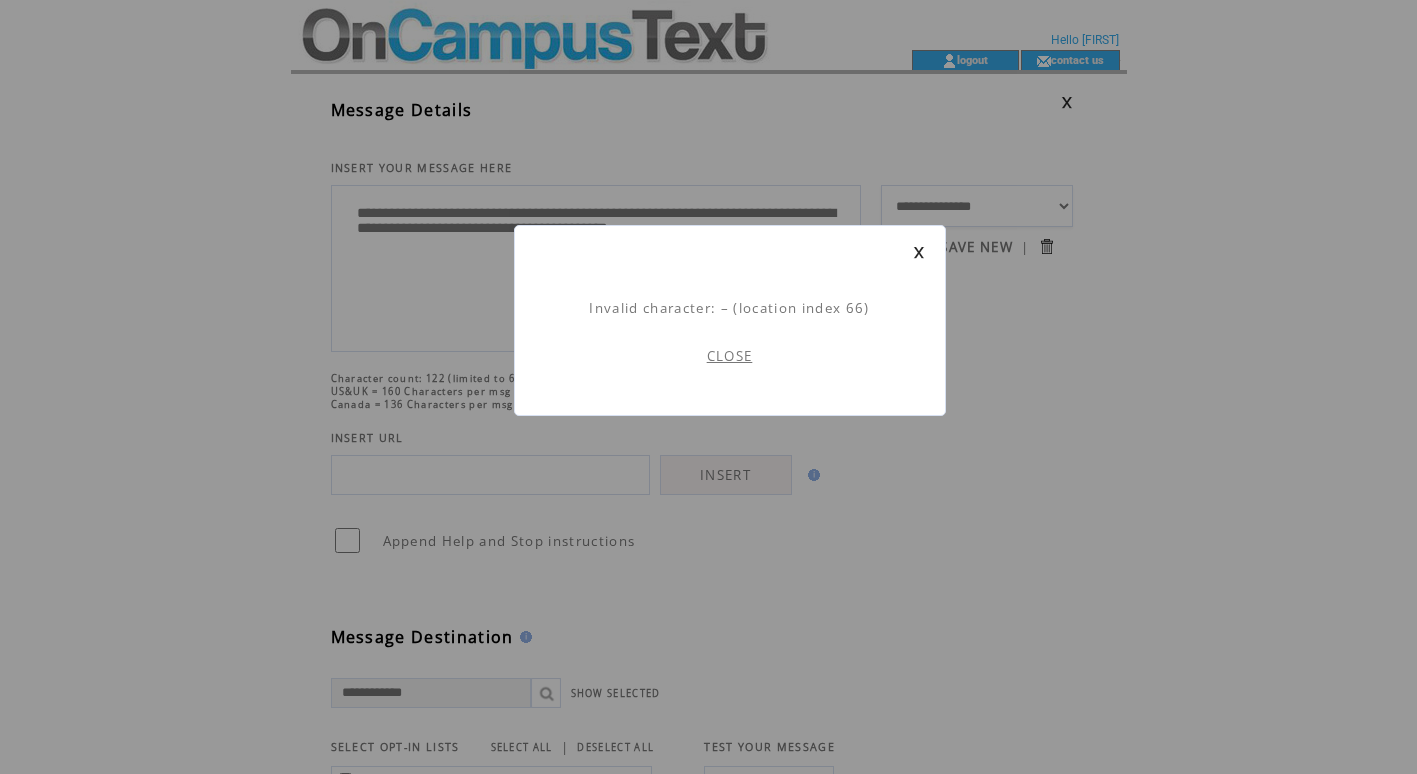 click on "CLOSE" at bounding box center [730, 356] 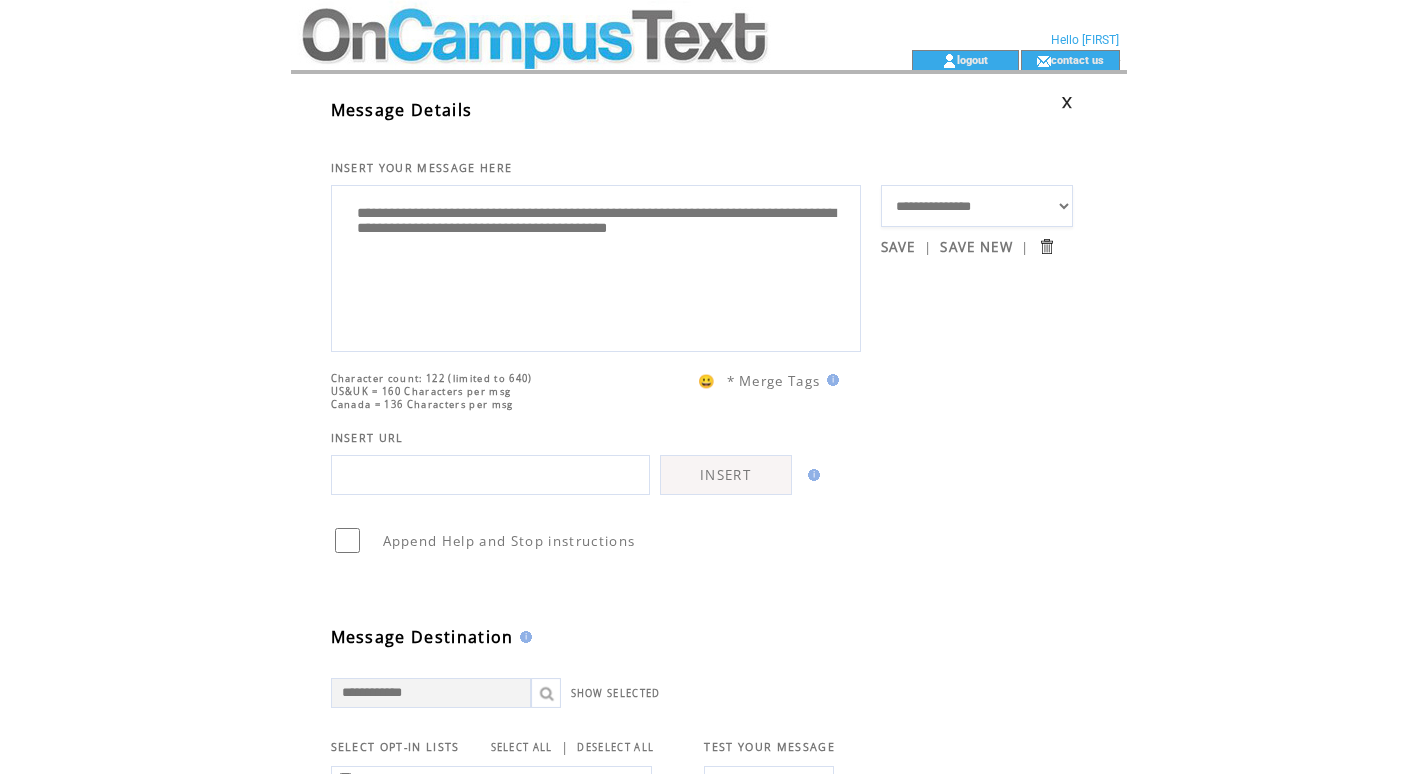 scroll, scrollTop: 0, scrollLeft: 0, axis: both 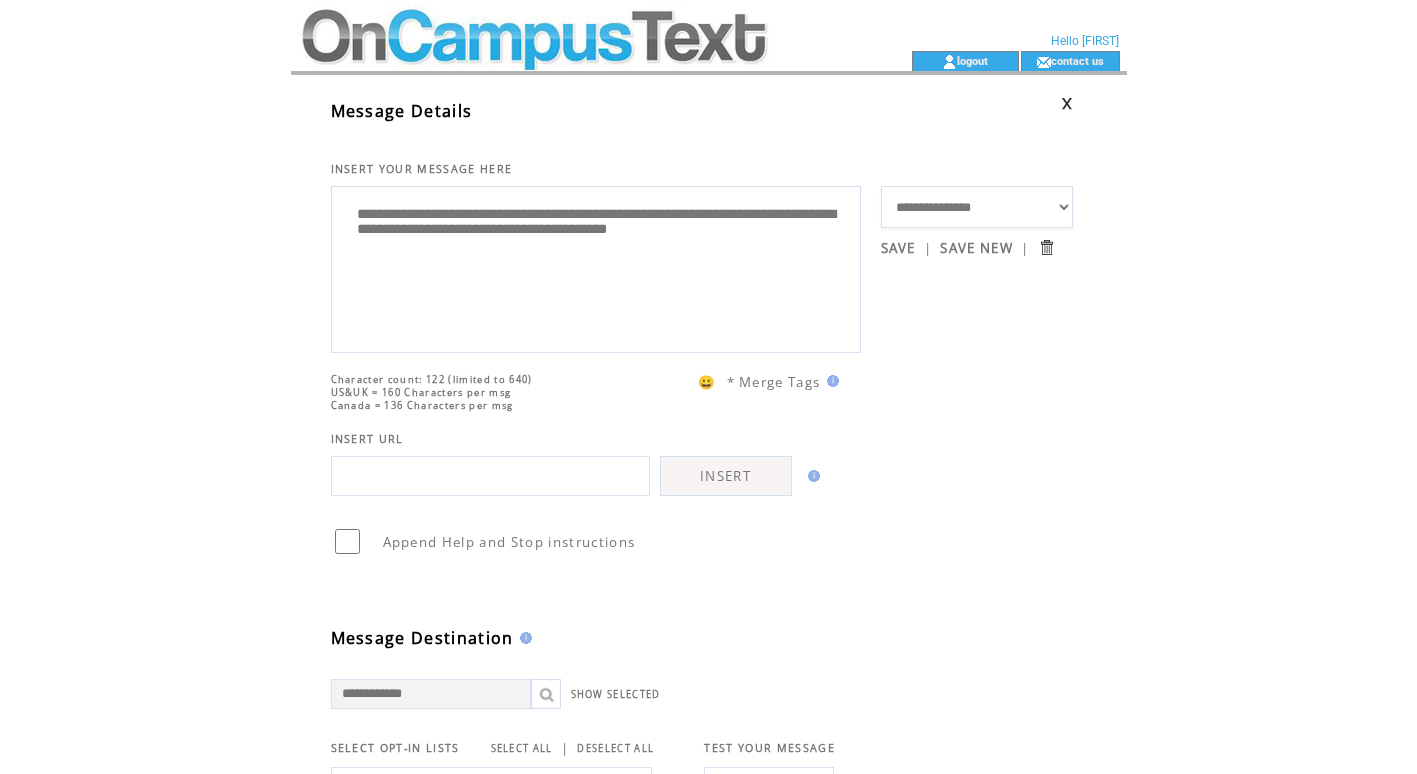 click on "**********" at bounding box center [596, 267] 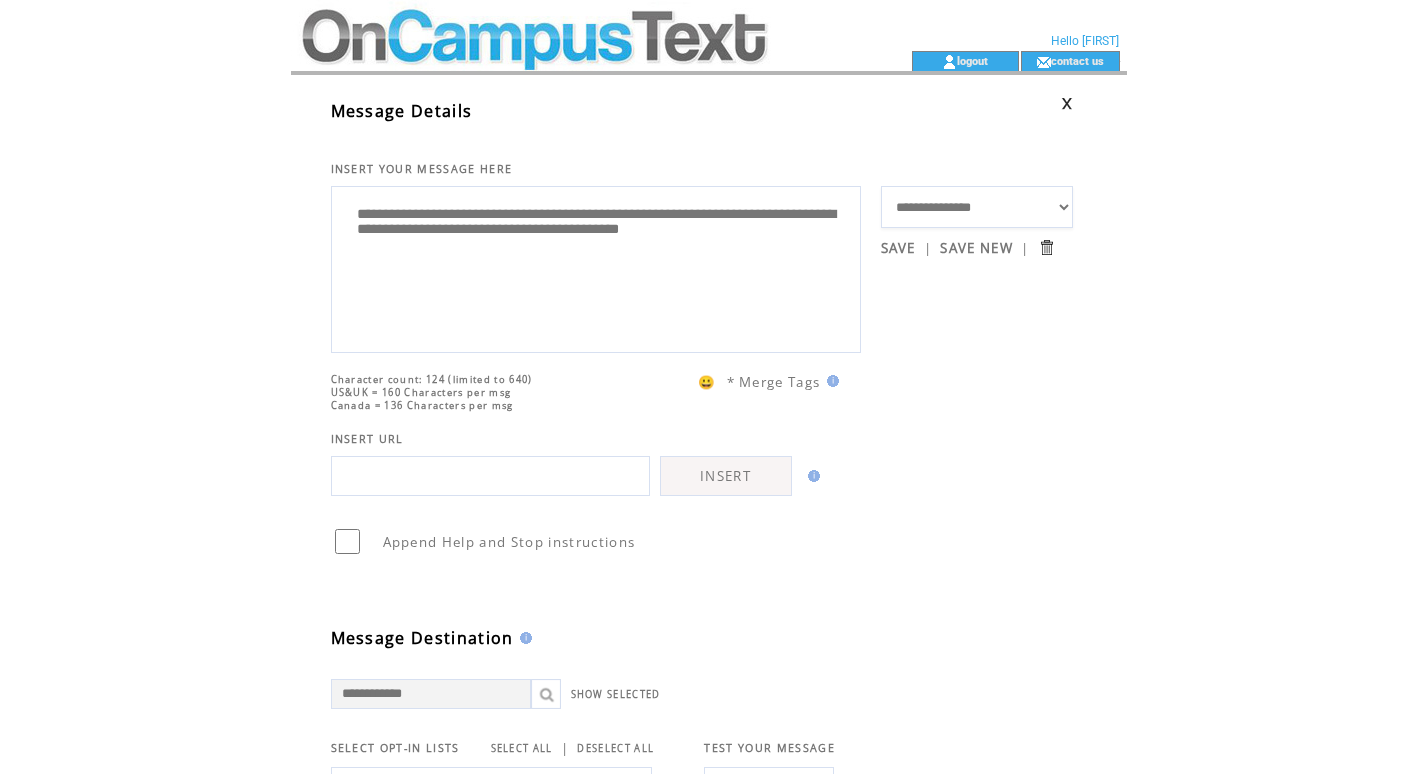 click on "**********" at bounding box center [596, 267] 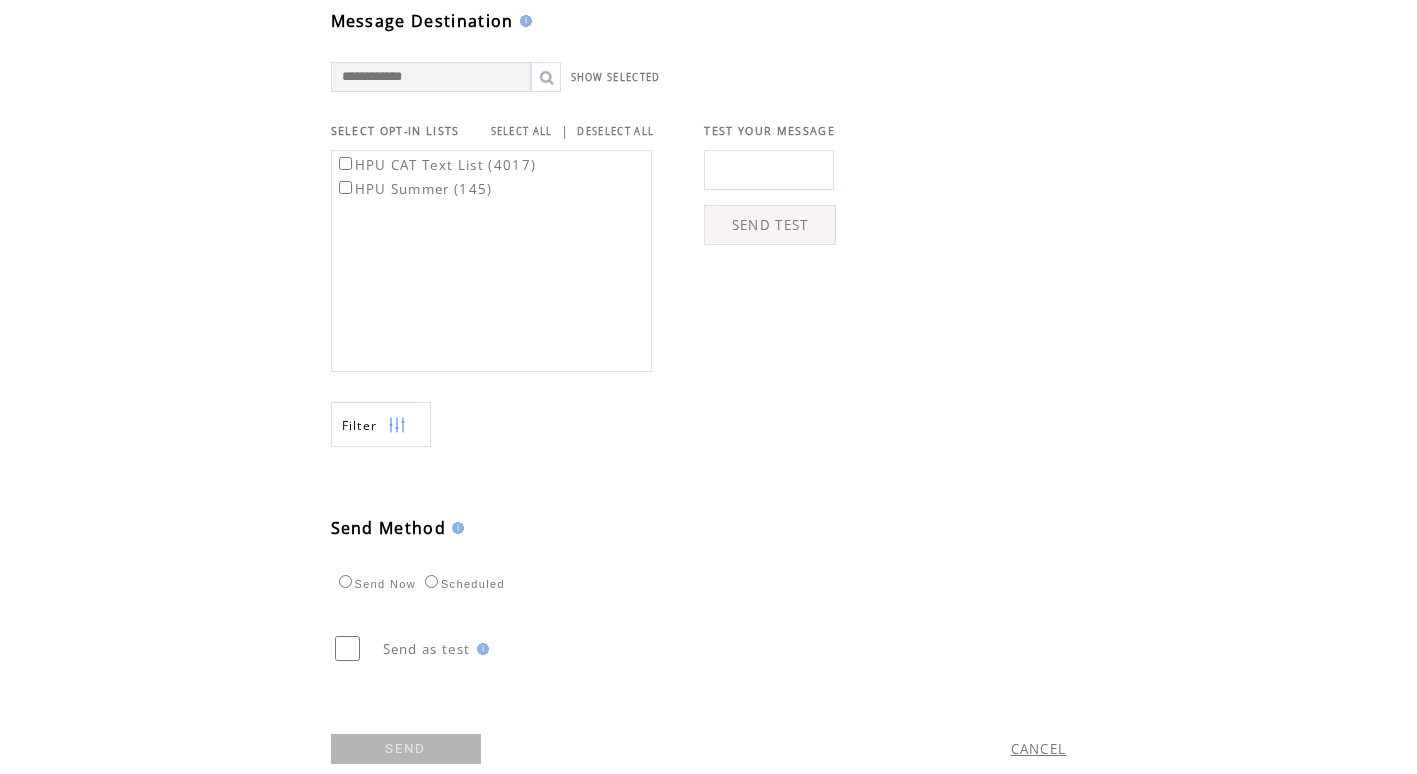 scroll, scrollTop: 667, scrollLeft: 0, axis: vertical 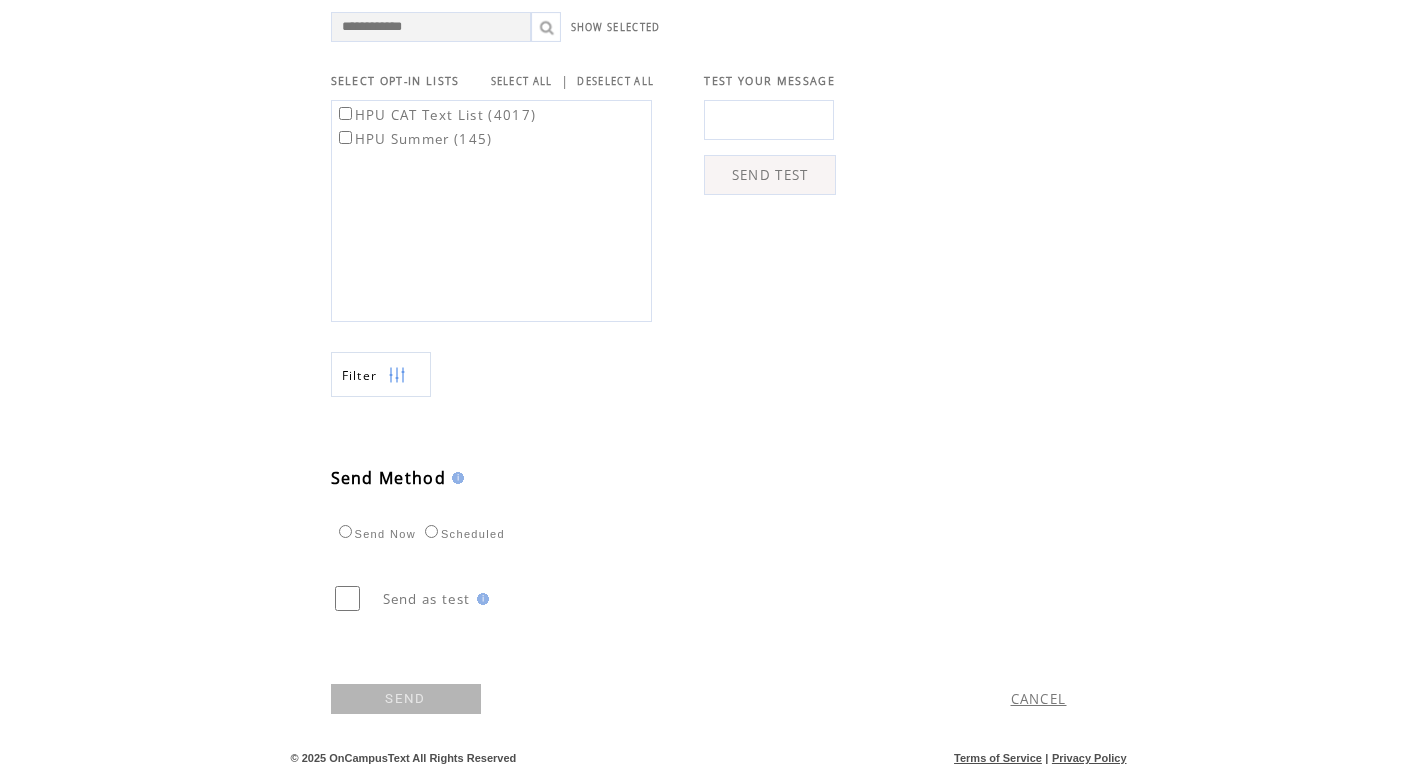 type on "**********" 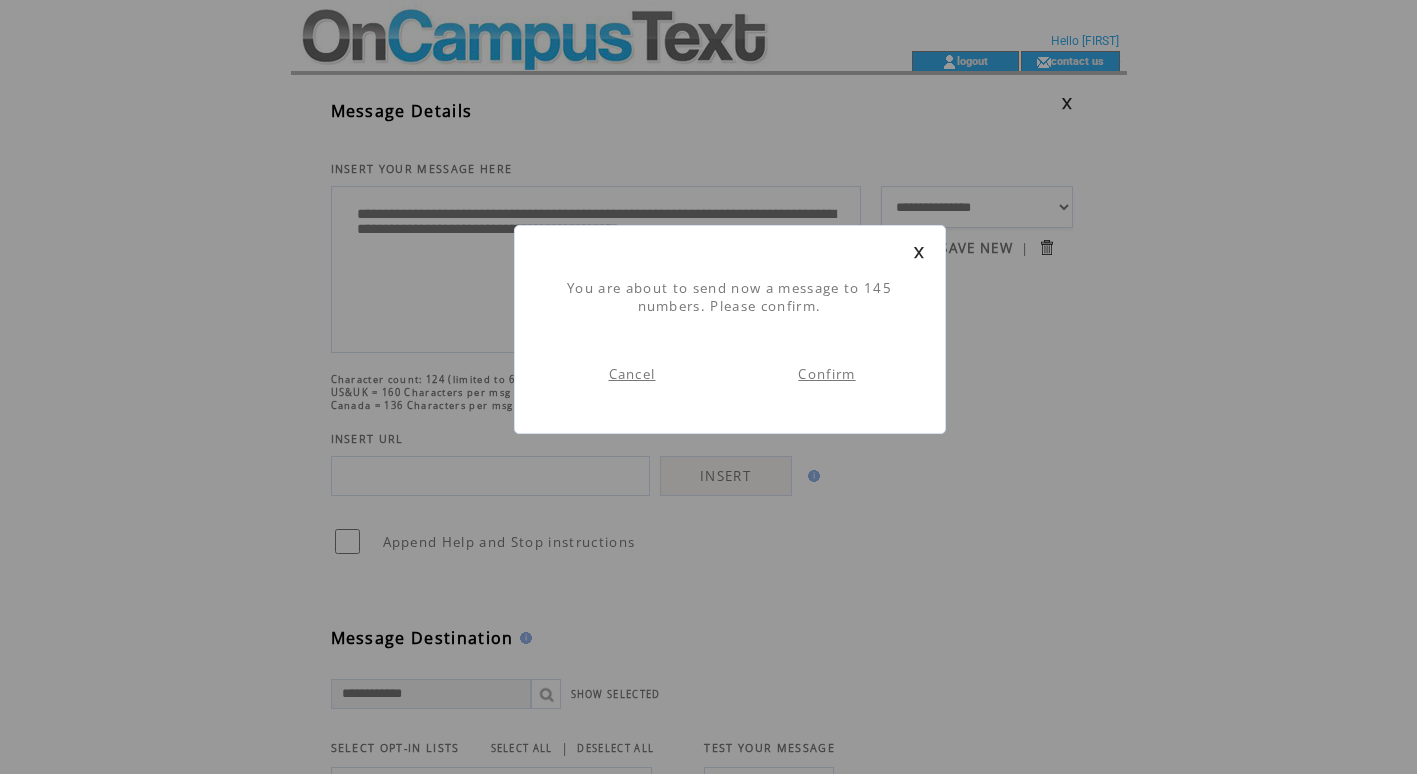 scroll, scrollTop: 1, scrollLeft: 0, axis: vertical 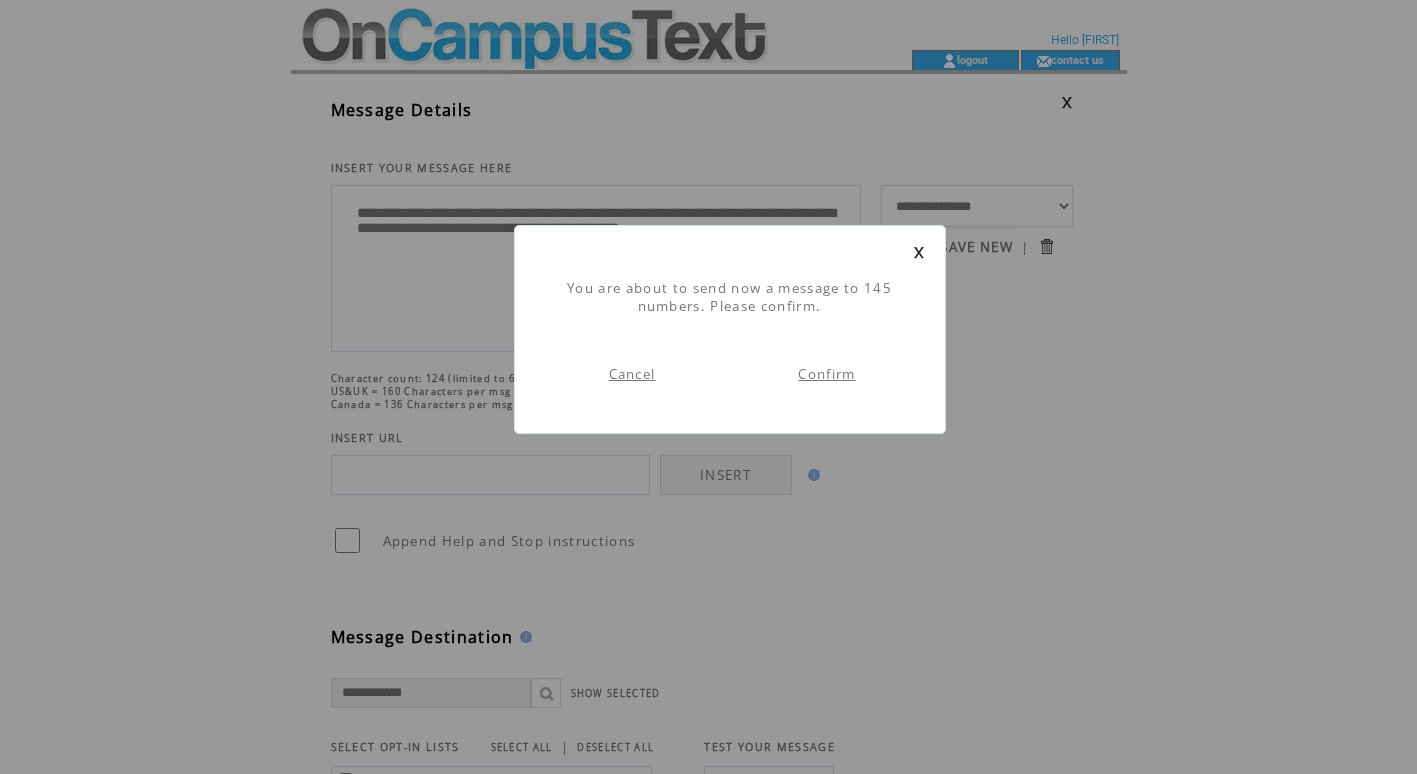 click on "Confirm" at bounding box center [826, 374] 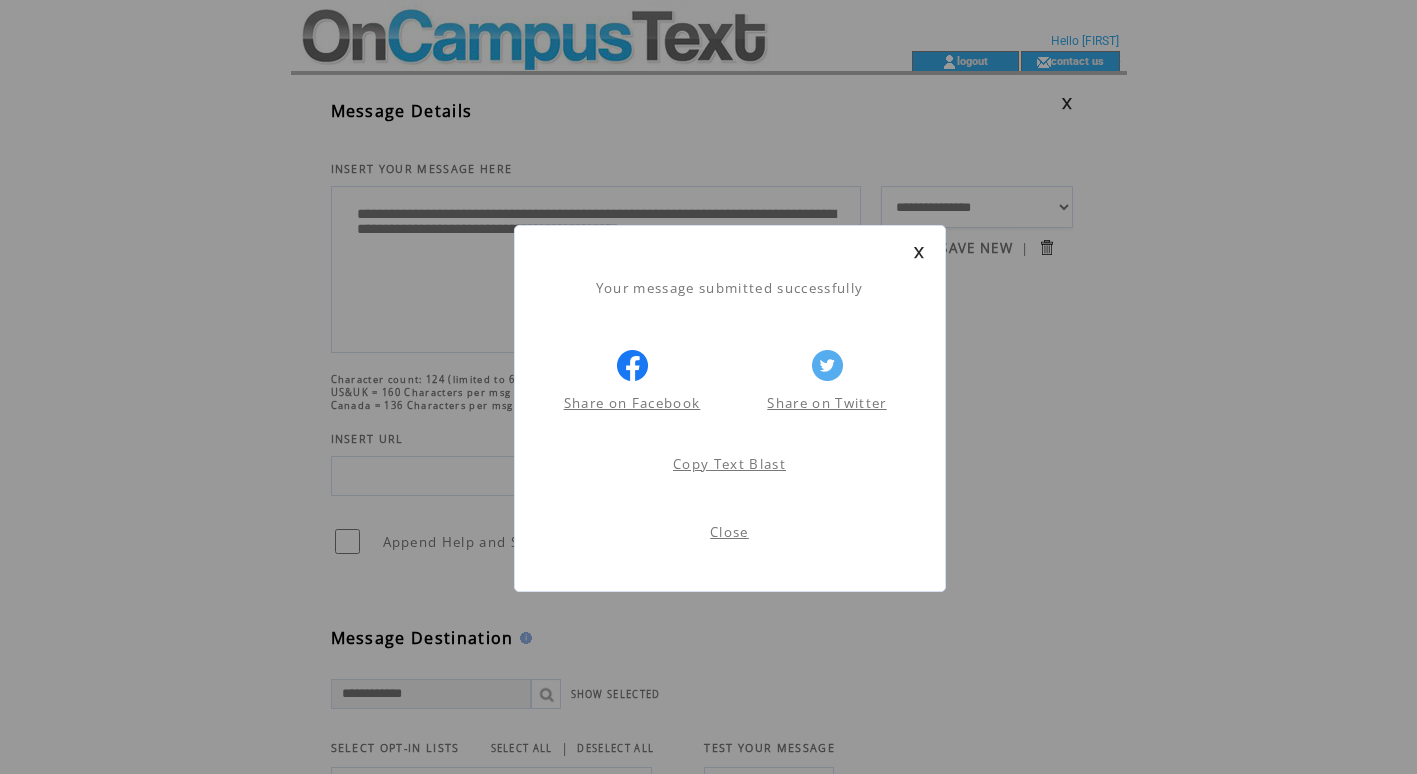 scroll, scrollTop: 1, scrollLeft: 0, axis: vertical 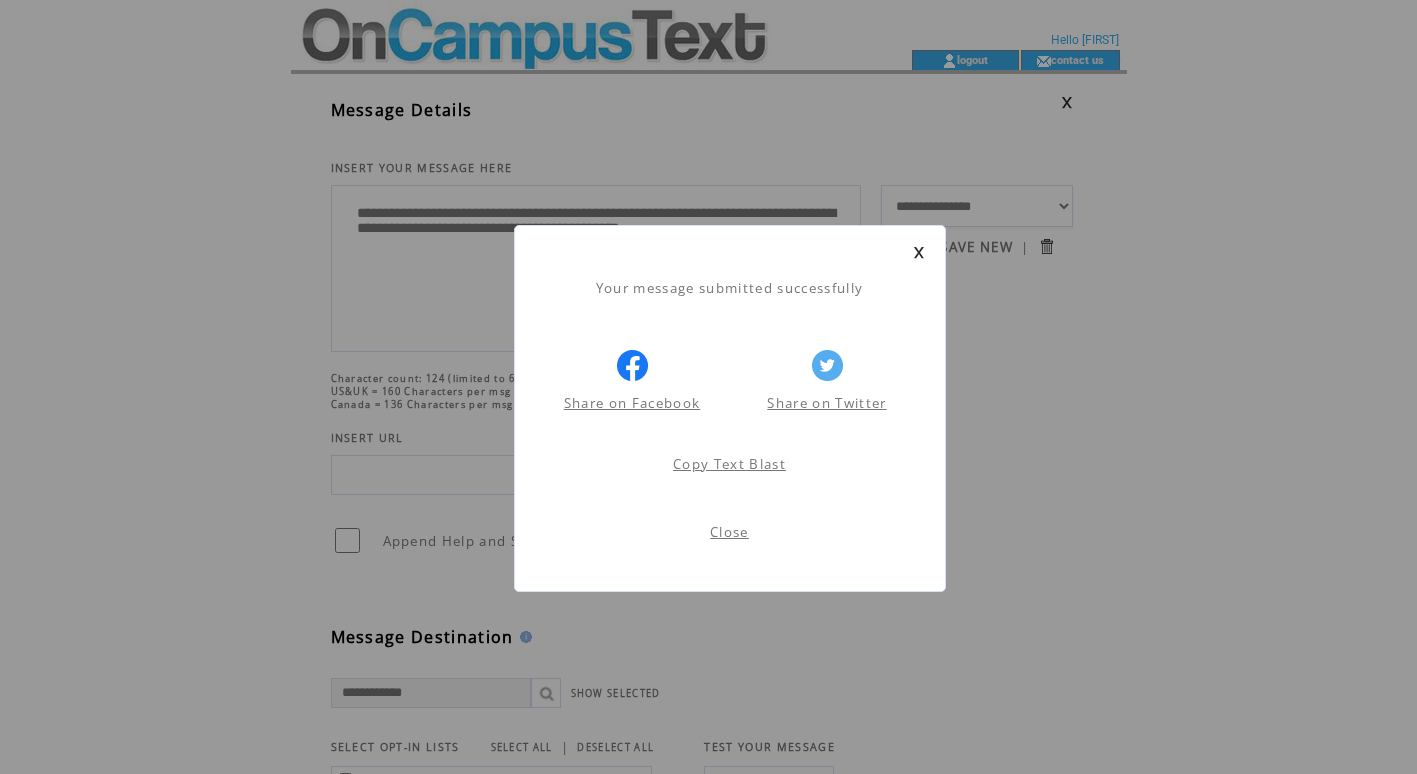 click on "Your message submitted successfully
Share on Facebook
Share on Twitter
Share on Facebook
Share on Twitter
Copy Text Blast
Close" at bounding box center [708, 720] 